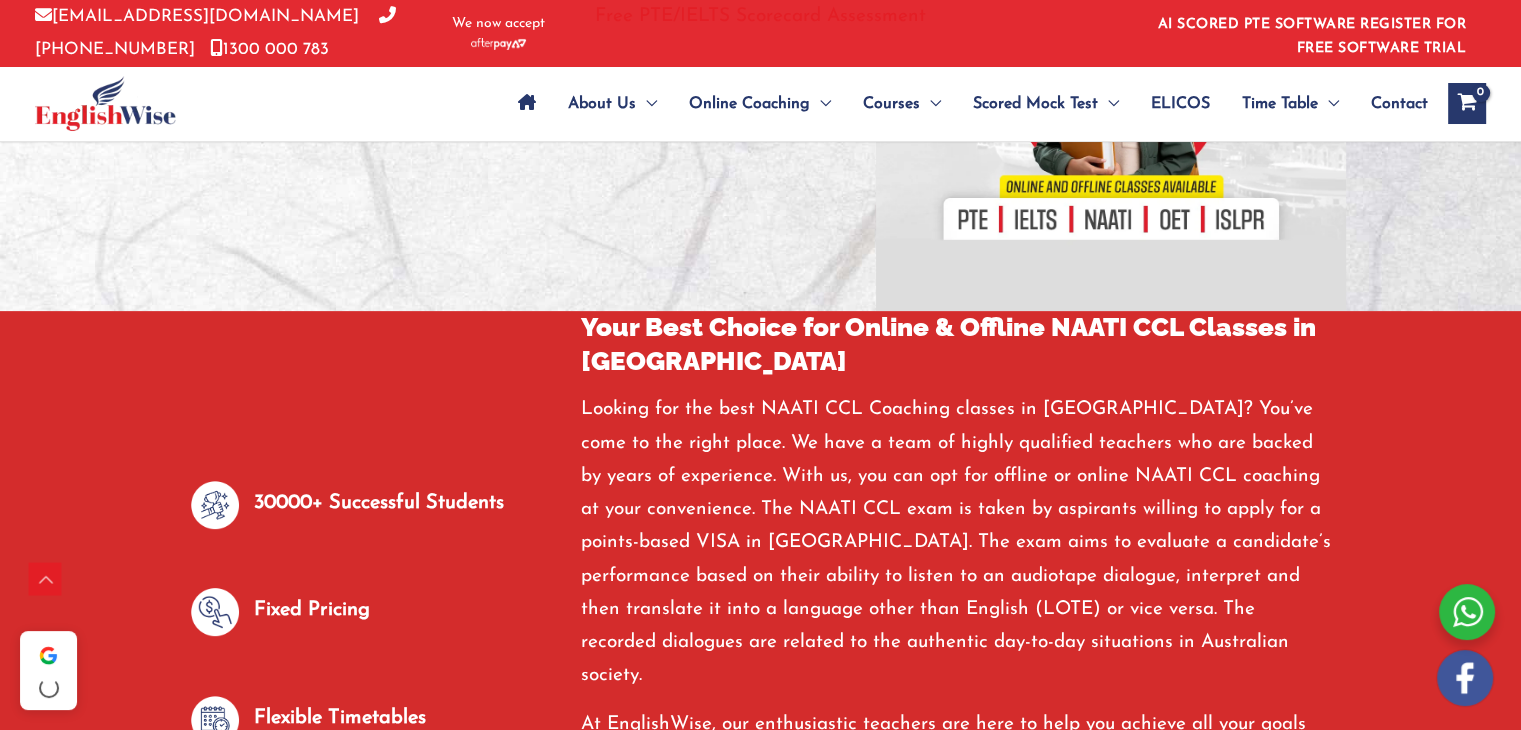 scroll, scrollTop: 744, scrollLeft: 0, axis: vertical 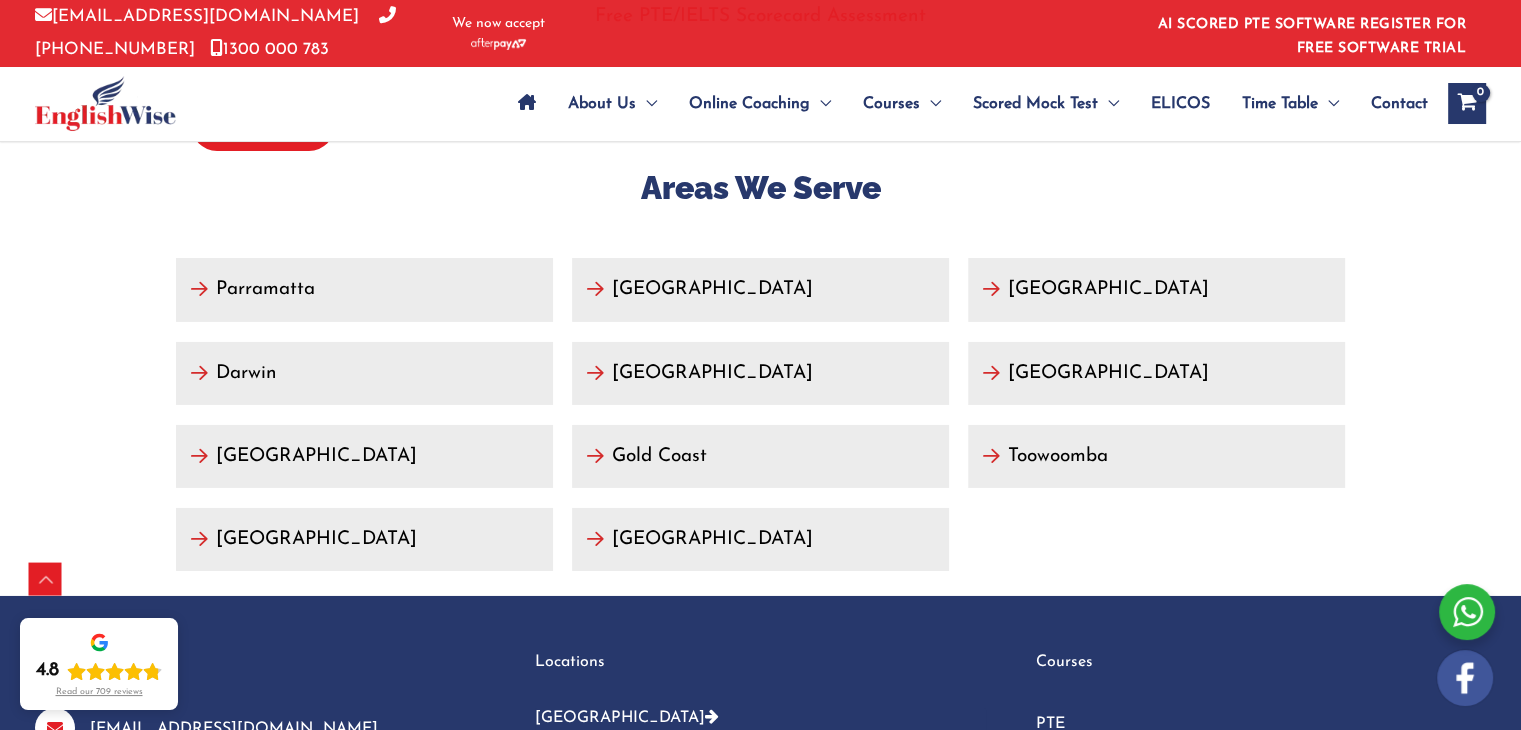 click on "[GEOGRAPHIC_DATA]" at bounding box center [760, 373] 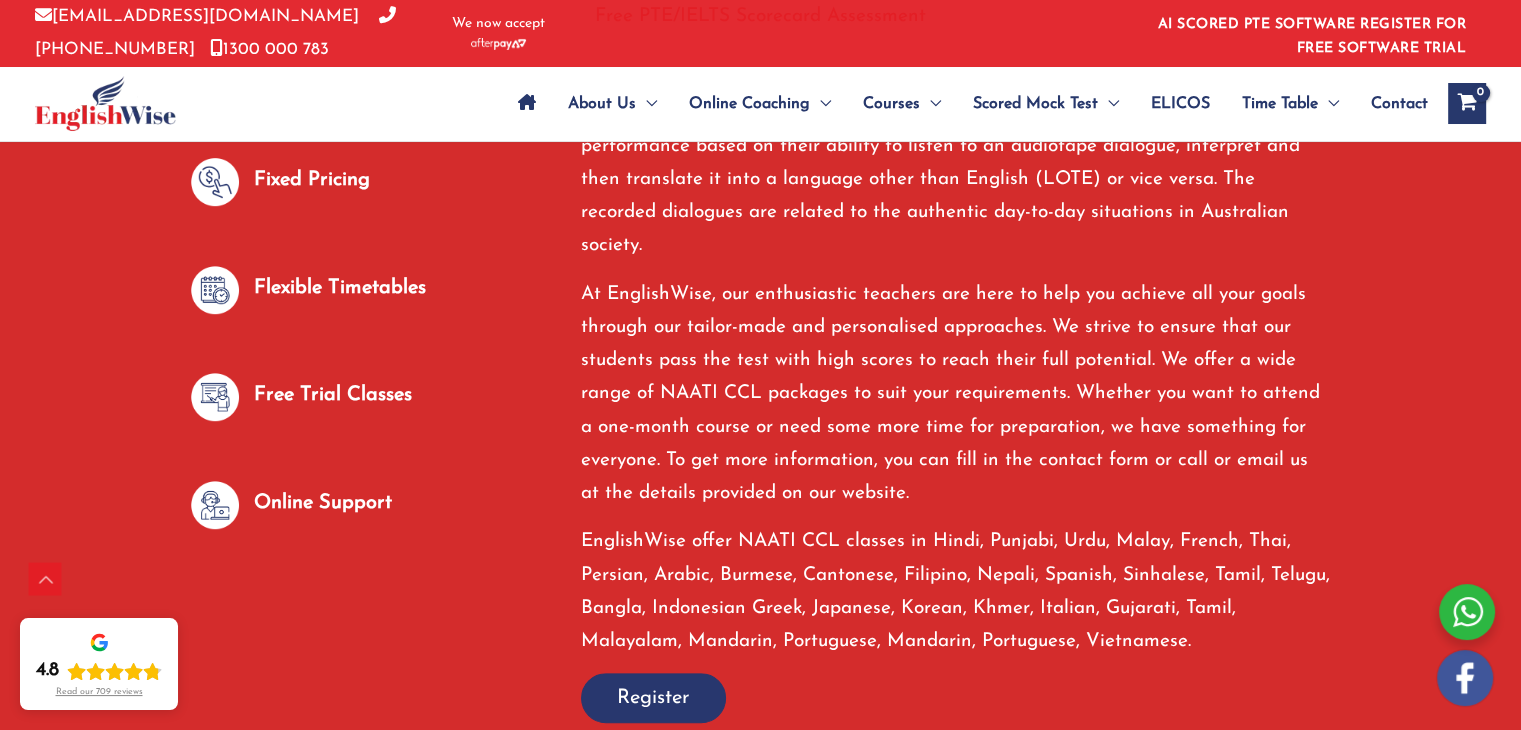 scroll, scrollTop: 1031, scrollLeft: 0, axis: vertical 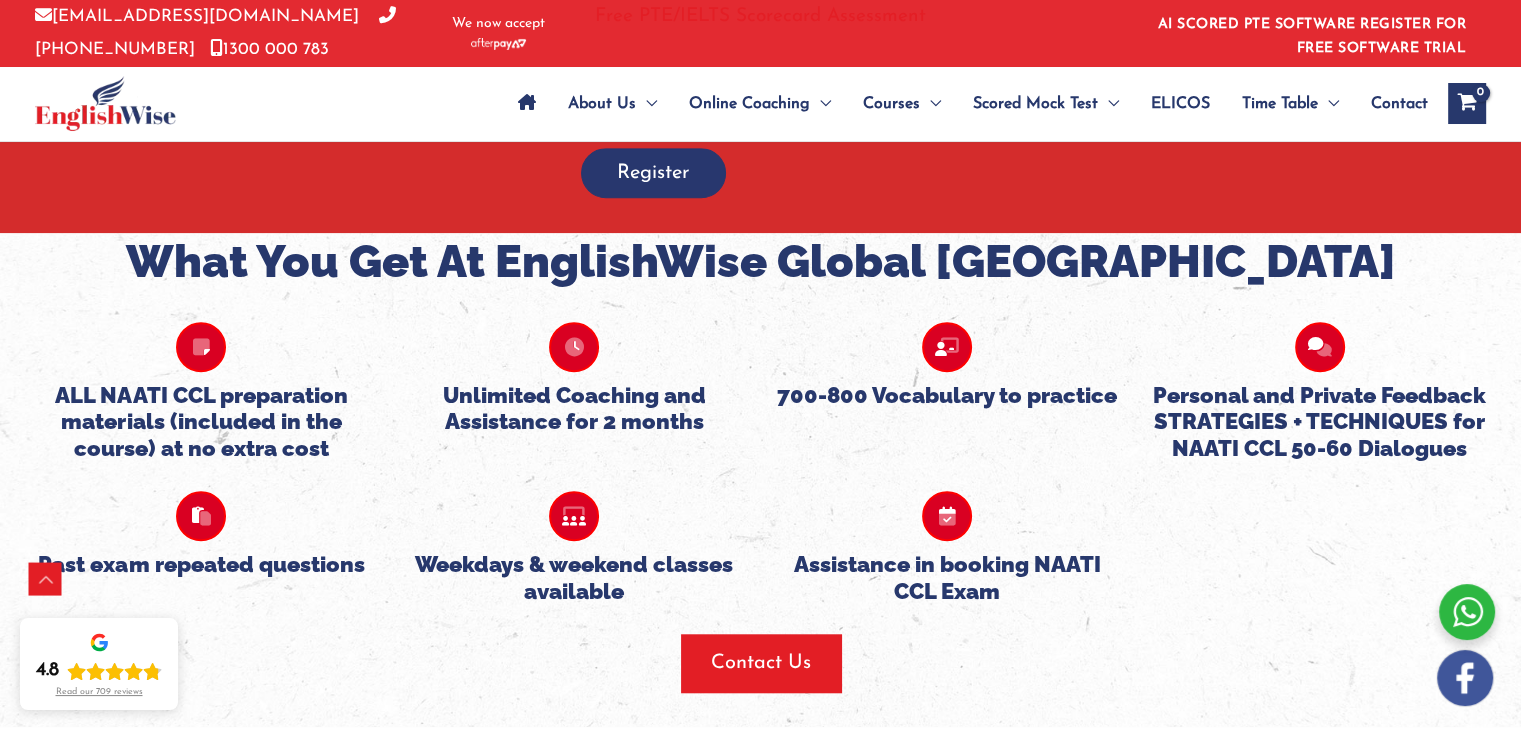 click at bounding box center [574, 516] 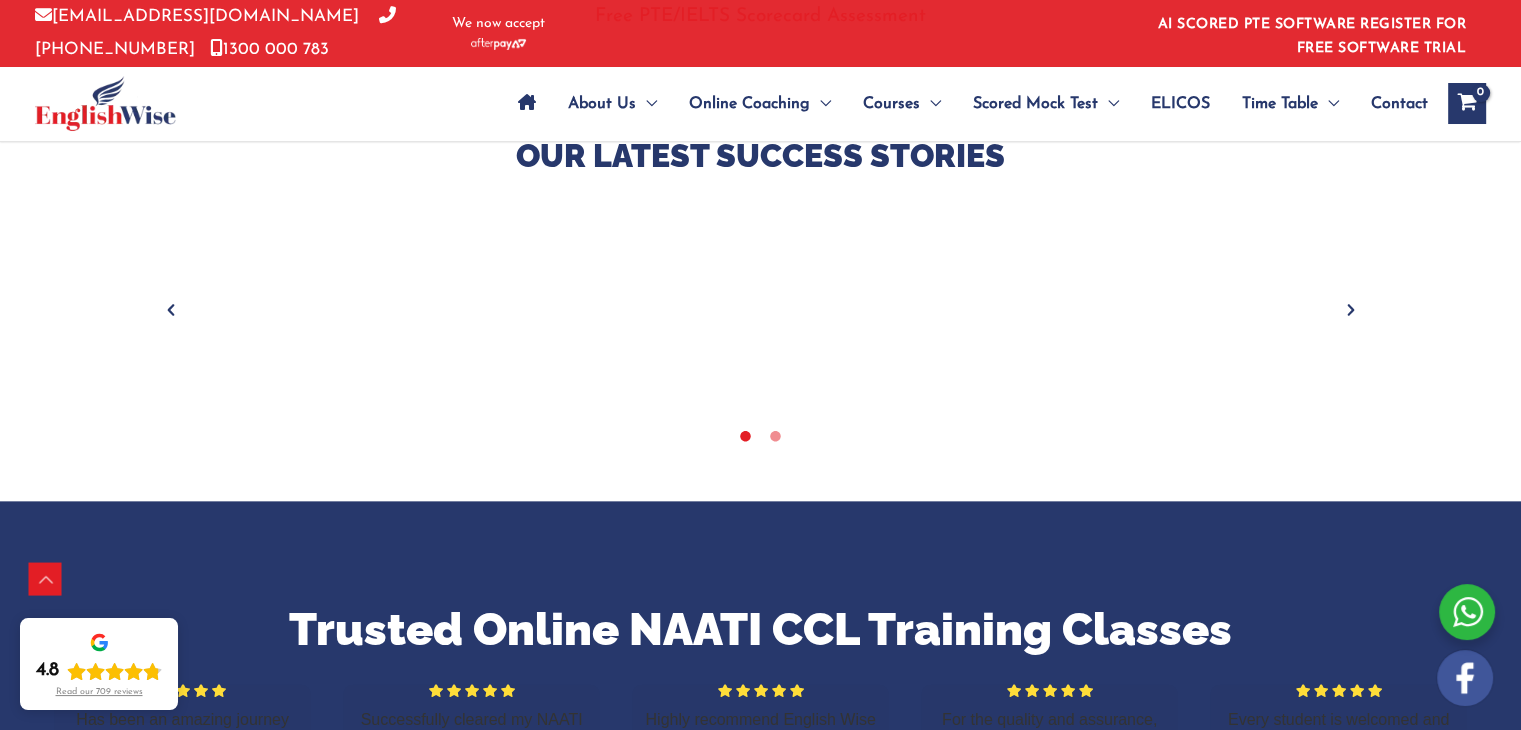 scroll, scrollTop: 2209, scrollLeft: 0, axis: vertical 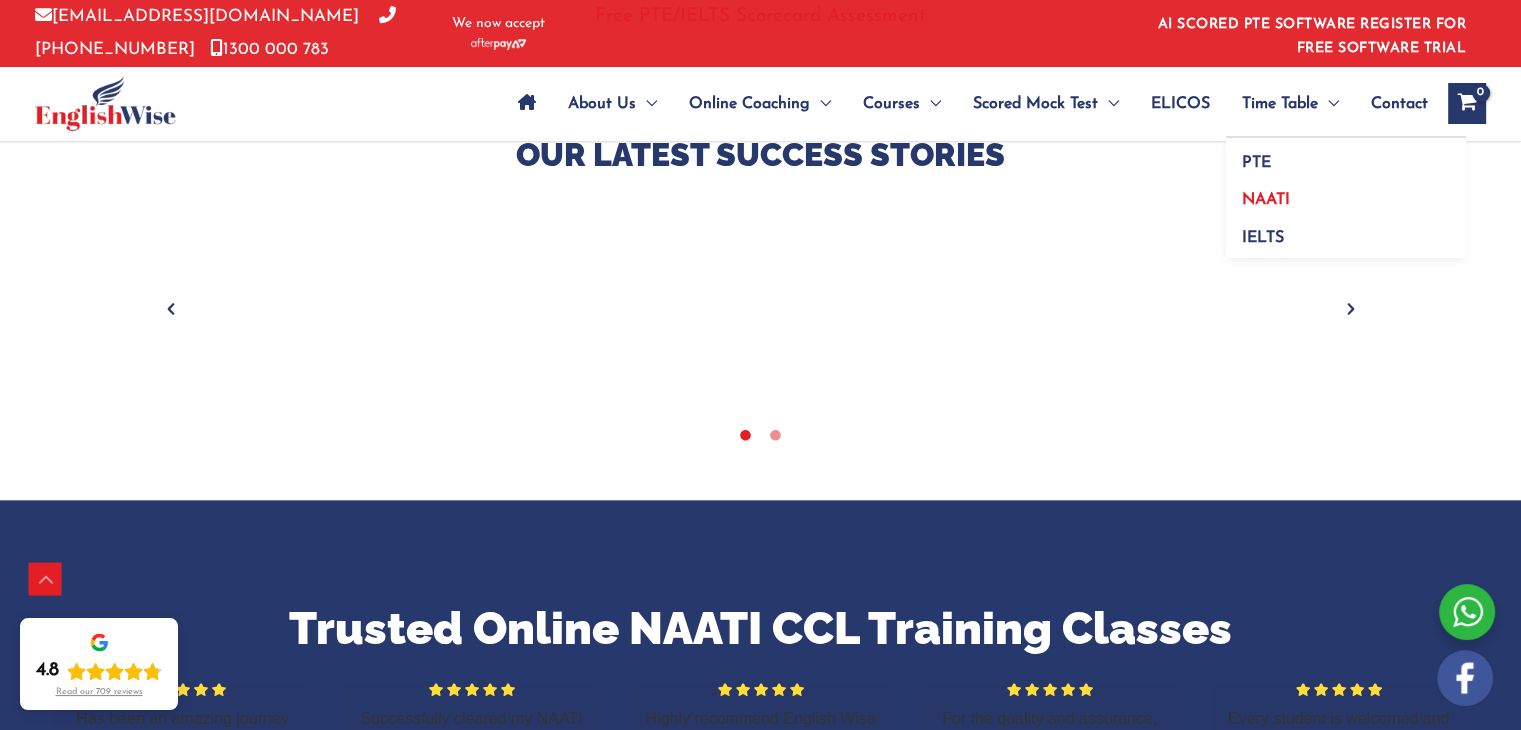 click on "NAATI" at bounding box center [1266, 200] 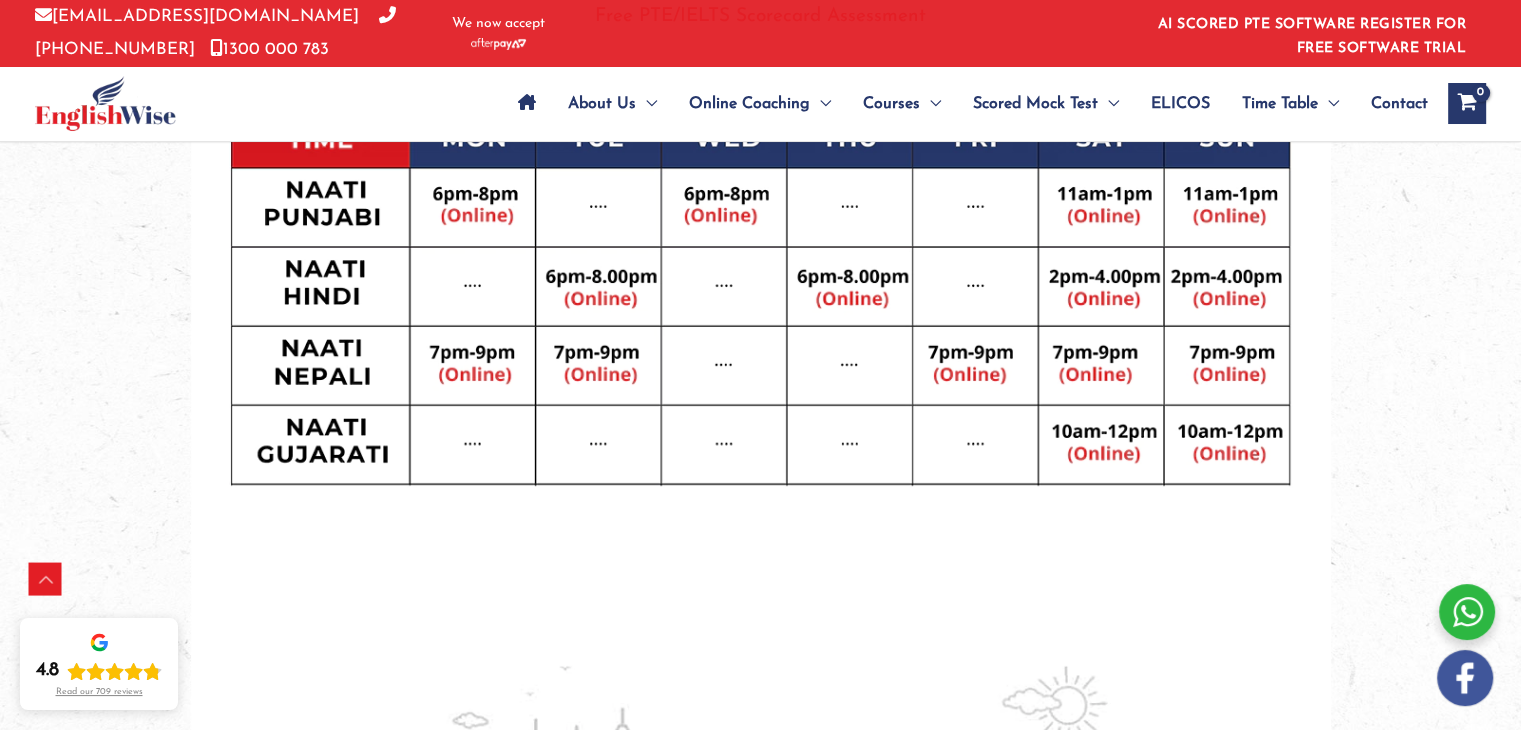 scroll, scrollTop: 972, scrollLeft: 0, axis: vertical 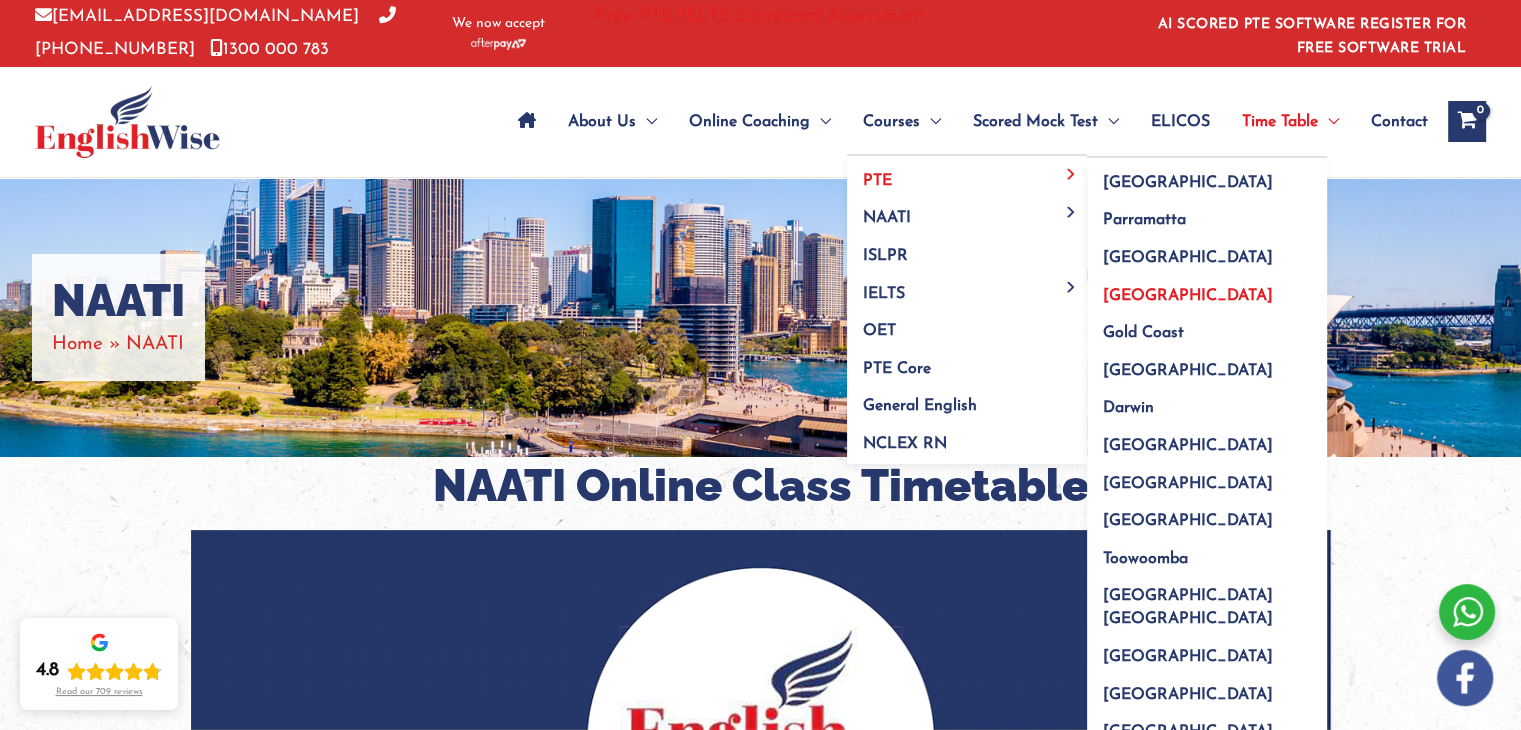 click on "[GEOGRAPHIC_DATA]" at bounding box center (1188, 296) 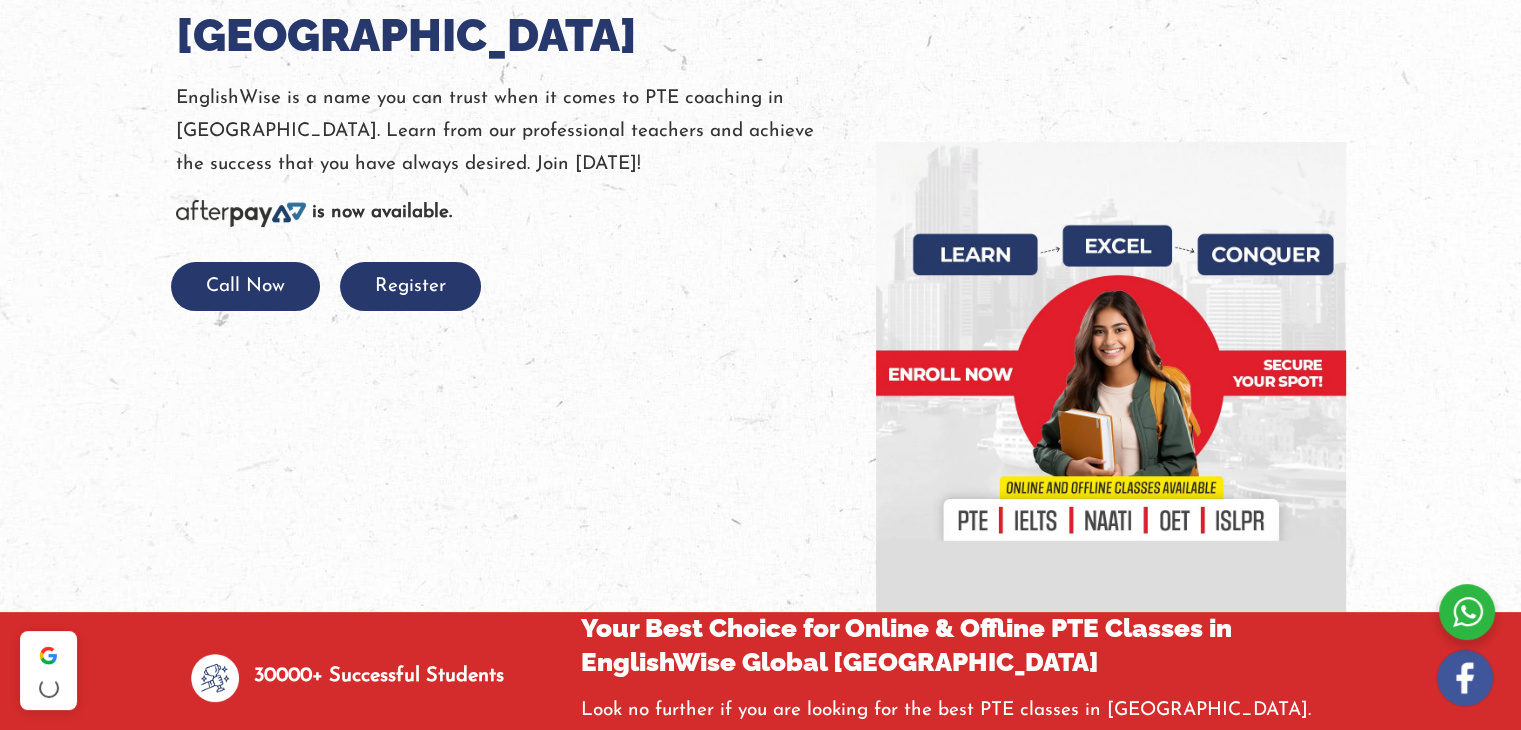 scroll, scrollTop: 588, scrollLeft: 0, axis: vertical 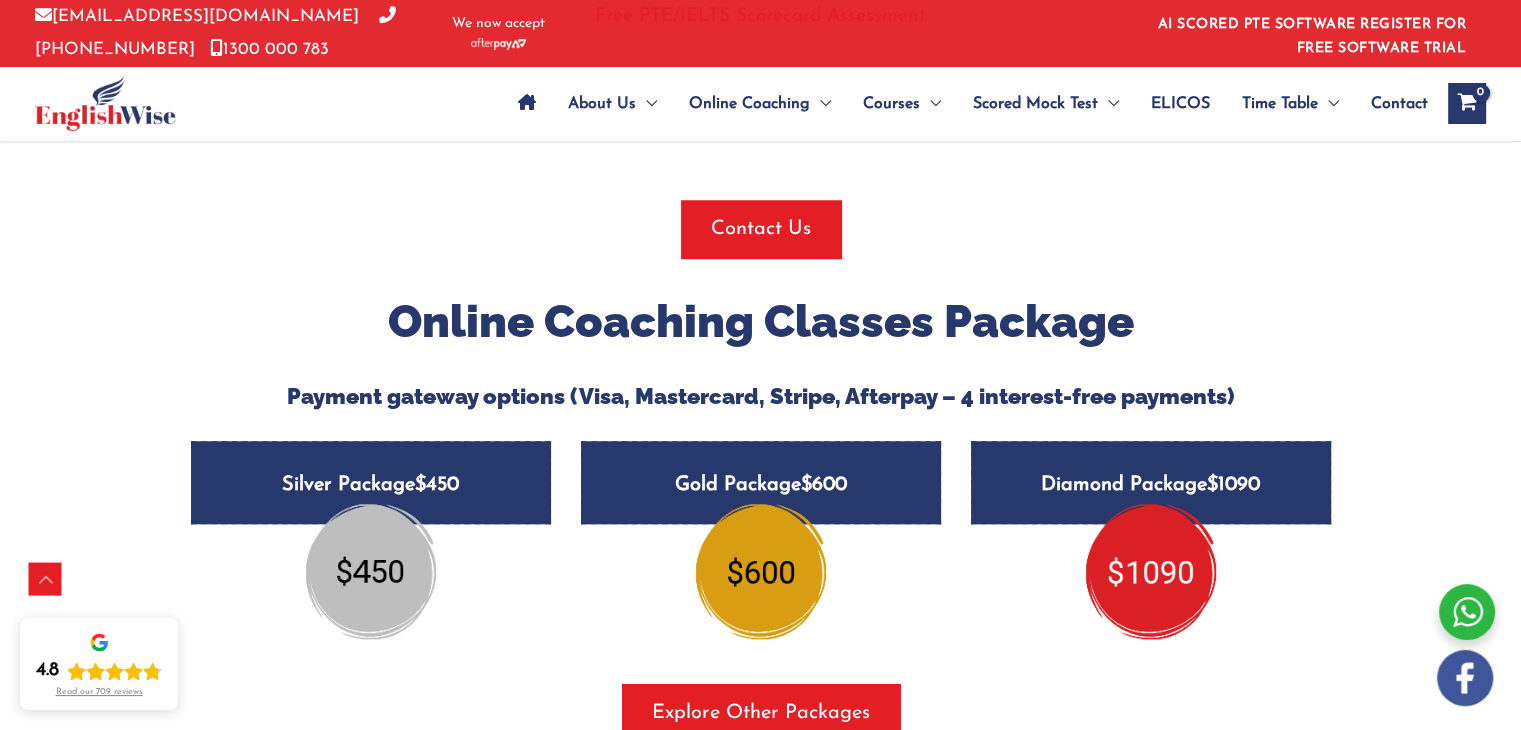 click at bounding box center (1151, 571) 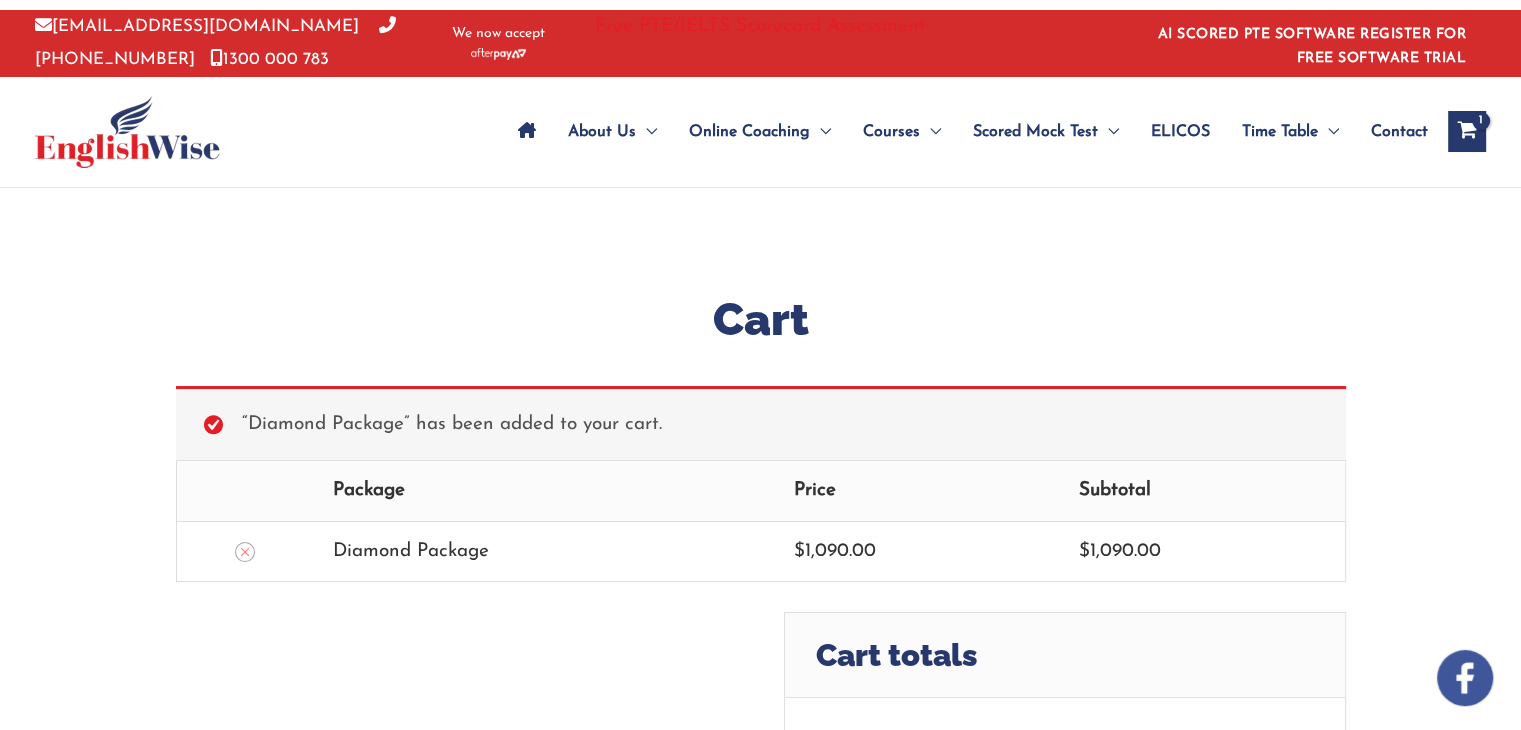 scroll, scrollTop: 172, scrollLeft: 0, axis: vertical 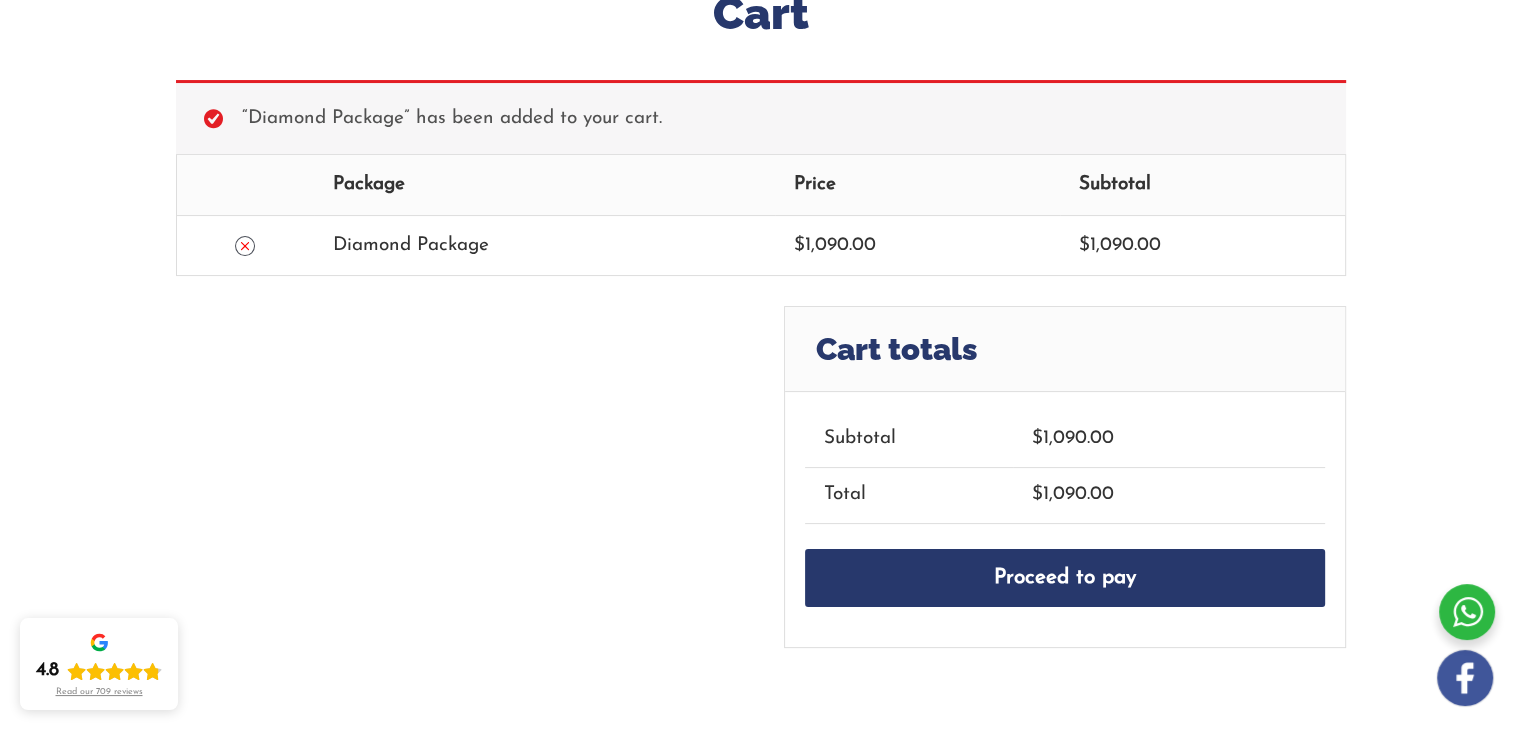 click 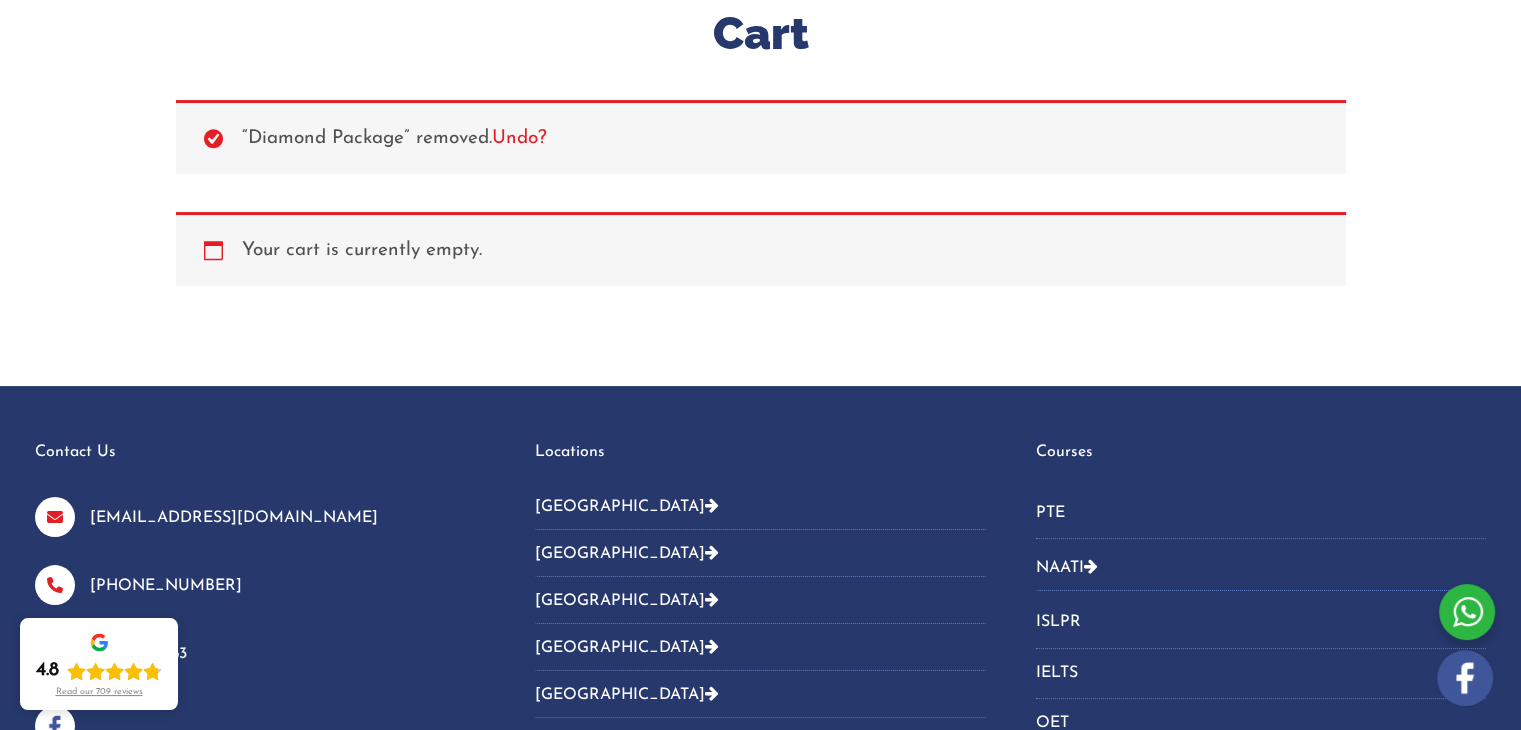 scroll, scrollTop: 275, scrollLeft: 0, axis: vertical 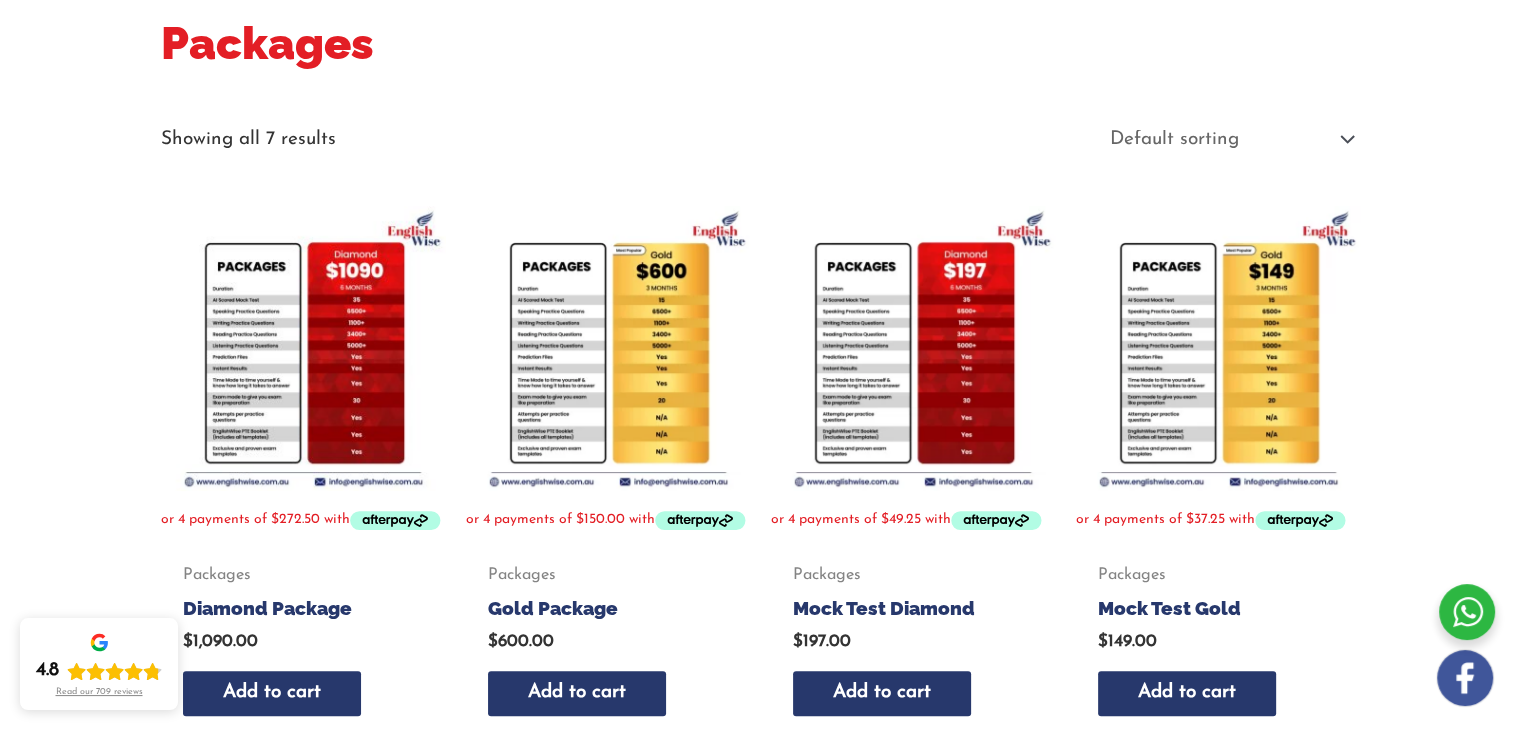 click at bounding box center [303, 348] 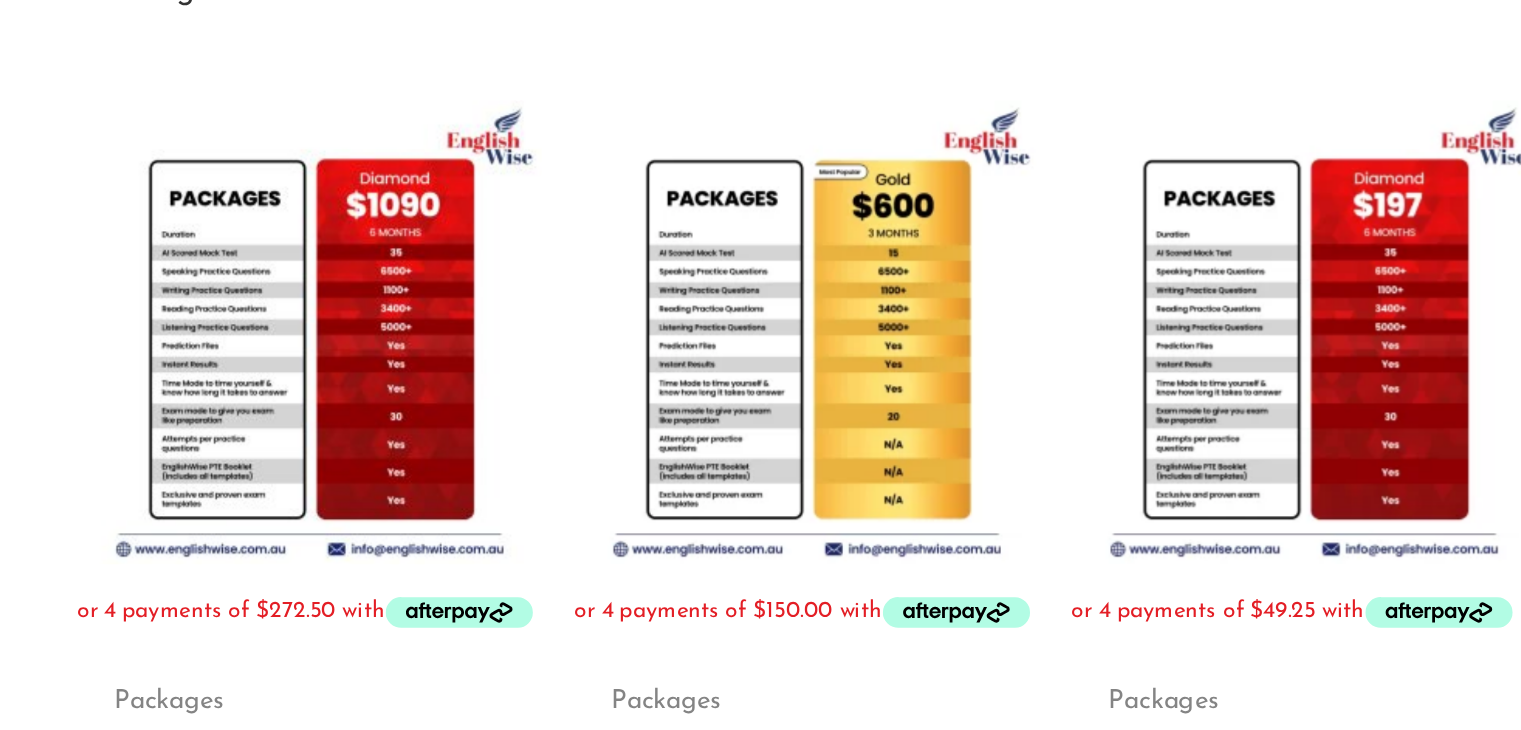 scroll, scrollTop: 292, scrollLeft: 0, axis: vertical 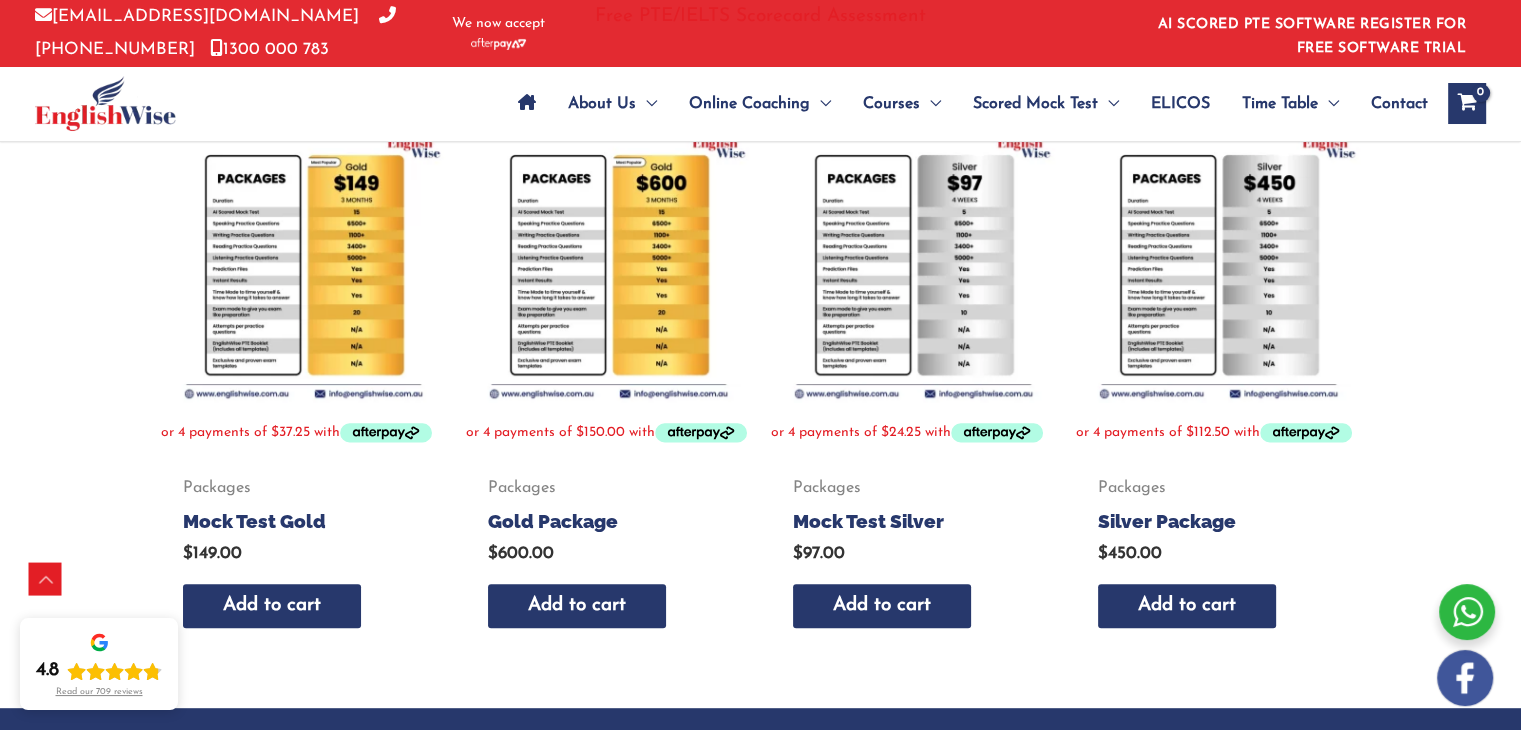 click at bounding box center [303, 260] 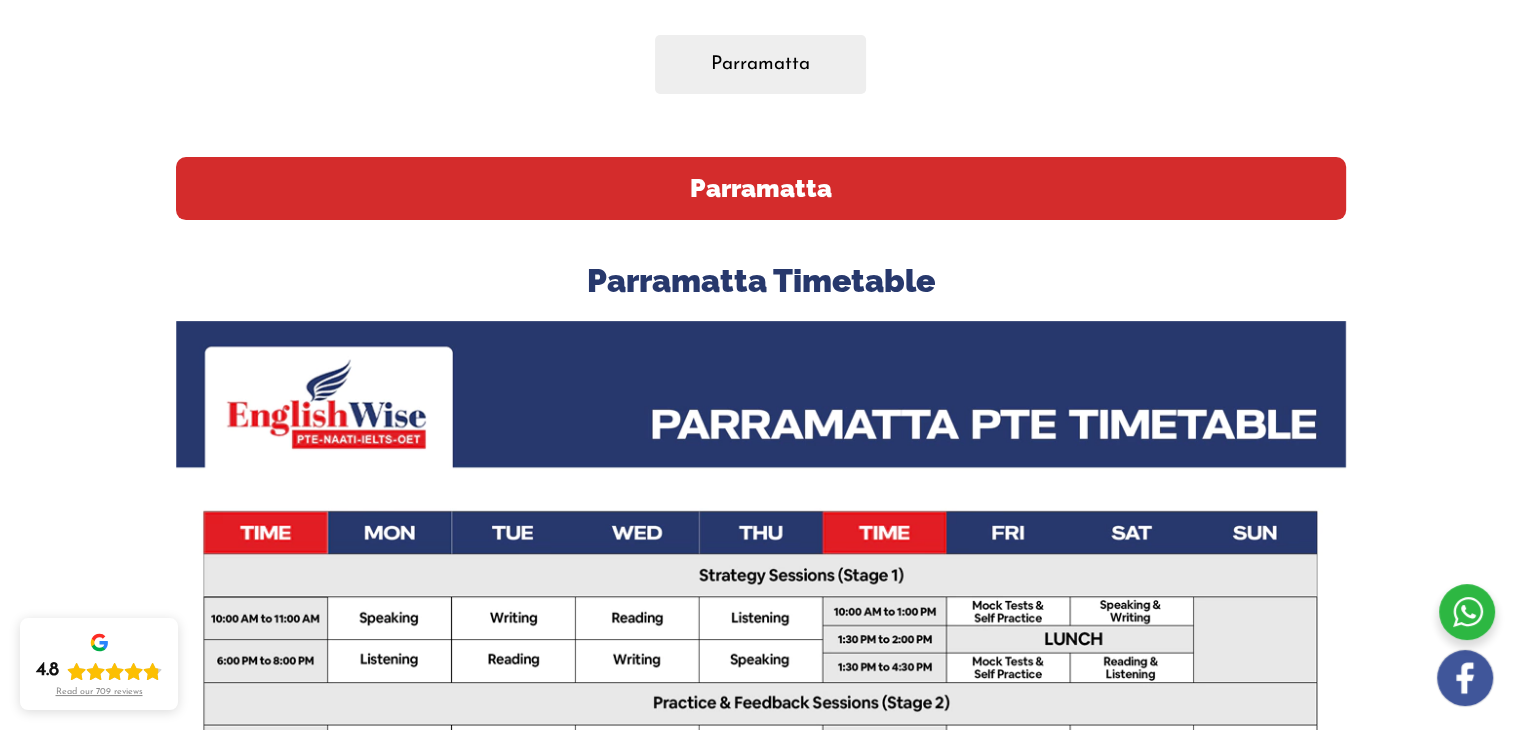 scroll, scrollTop: 0, scrollLeft: 0, axis: both 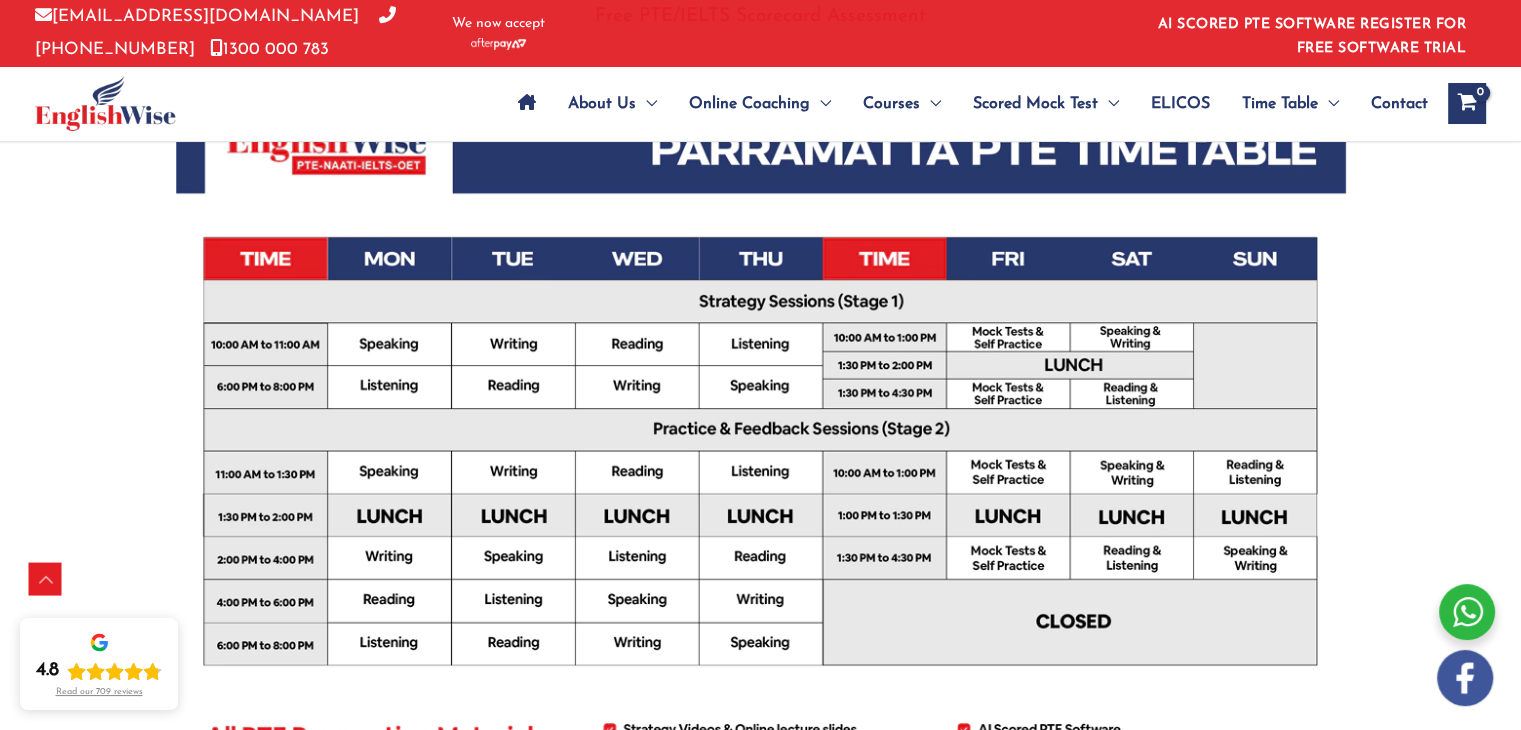 click at bounding box center [761, 460] 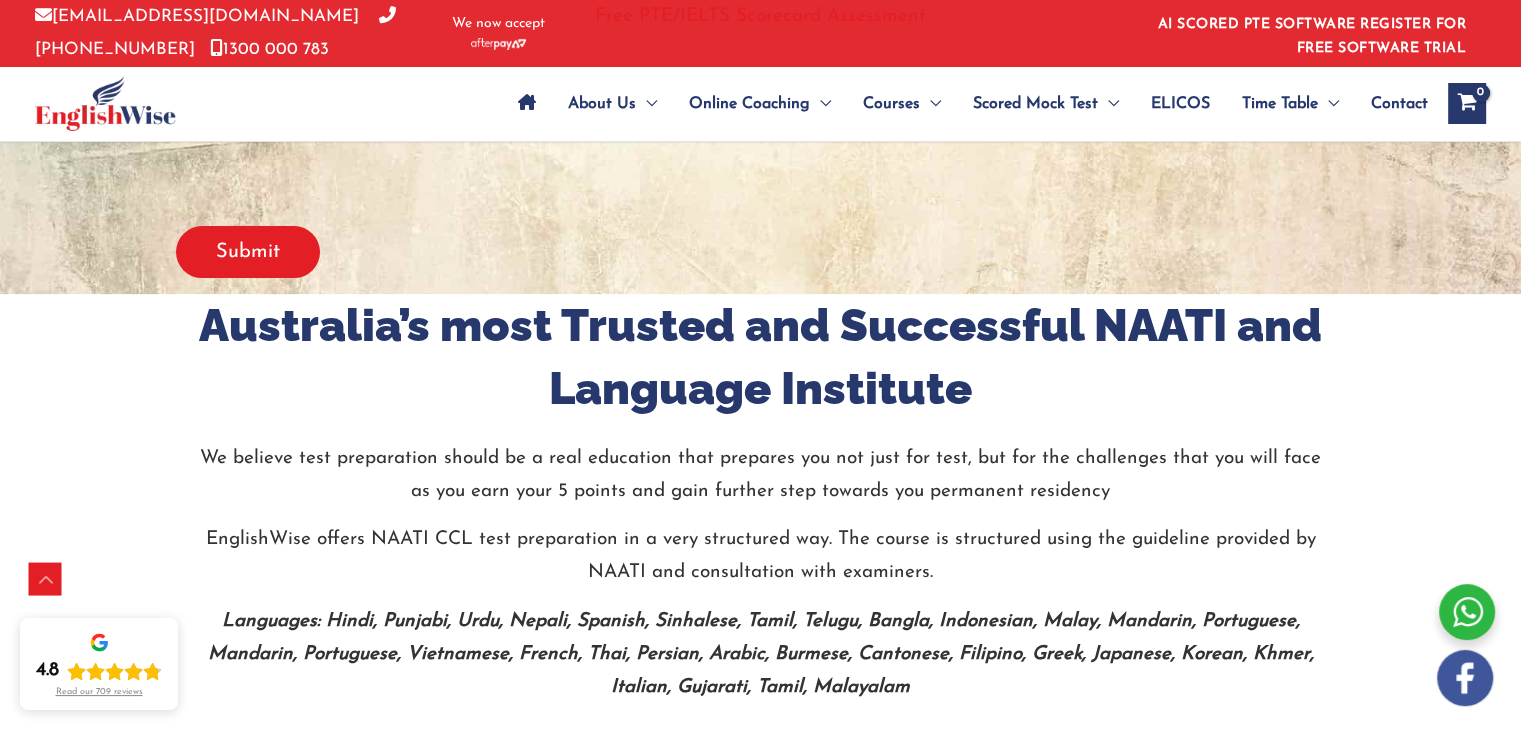 scroll, scrollTop: 576, scrollLeft: 0, axis: vertical 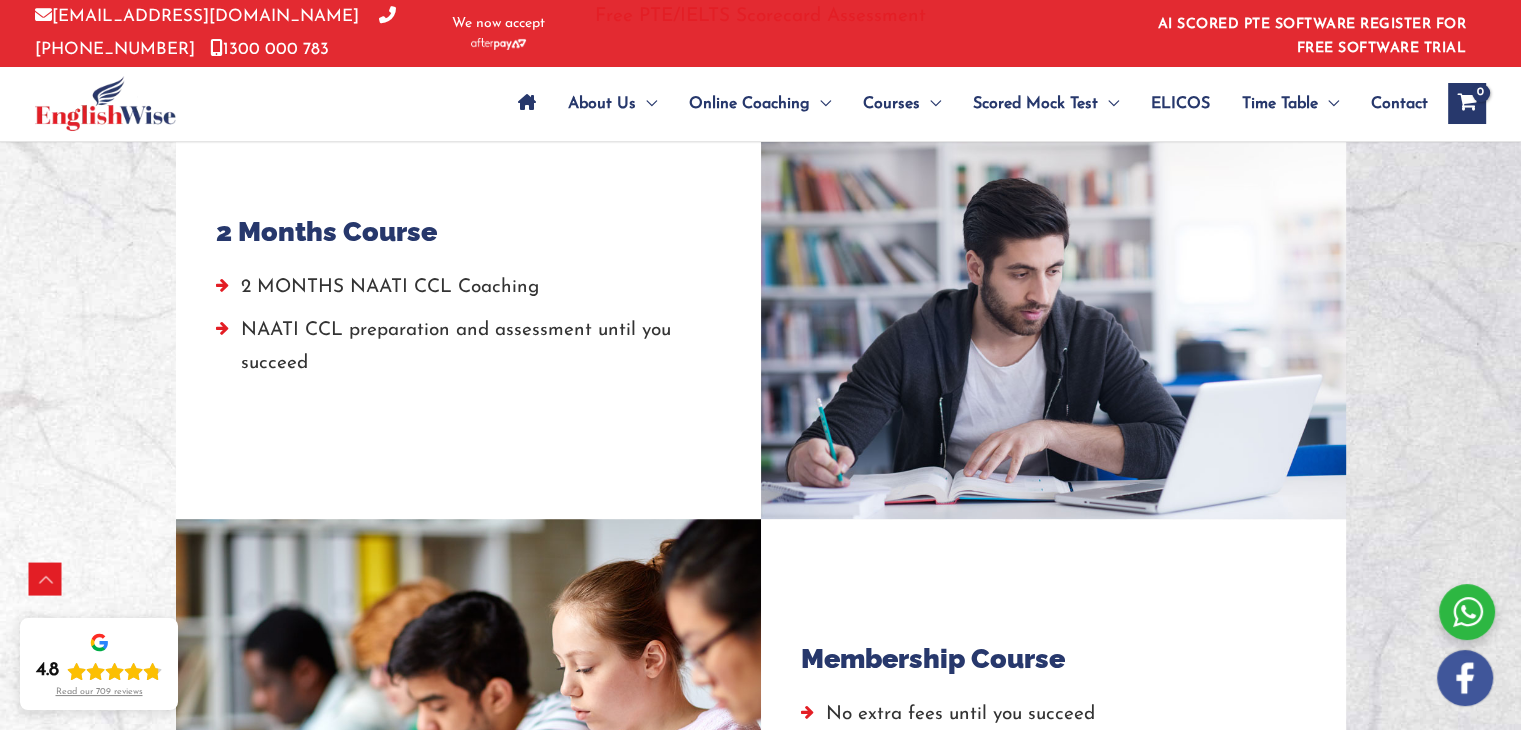 click on "2 MONTHS NAATI CCL Coaching" at bounding box center (468, 292) 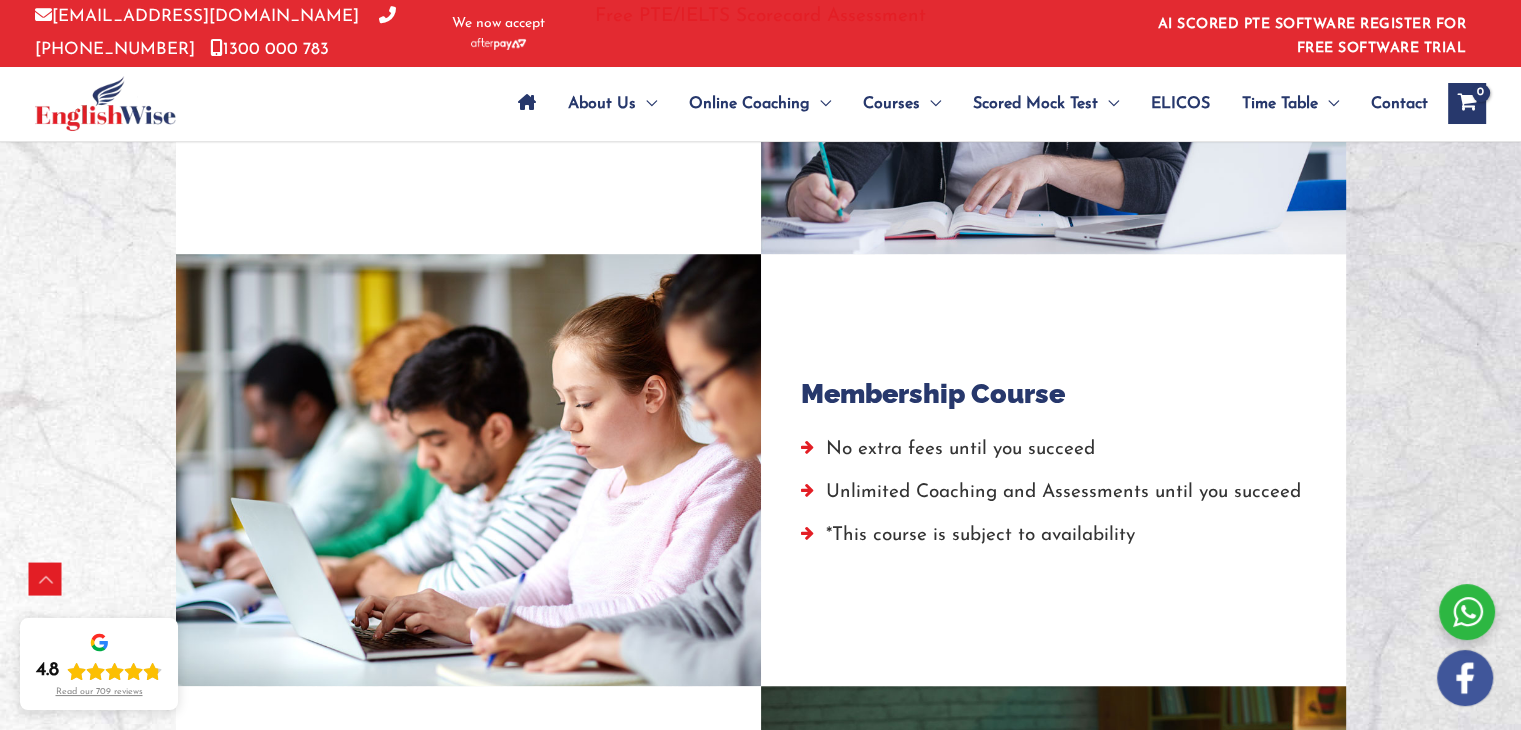 scroll, scrollTop: 1580, scrollLeft: 0, axis: vertical 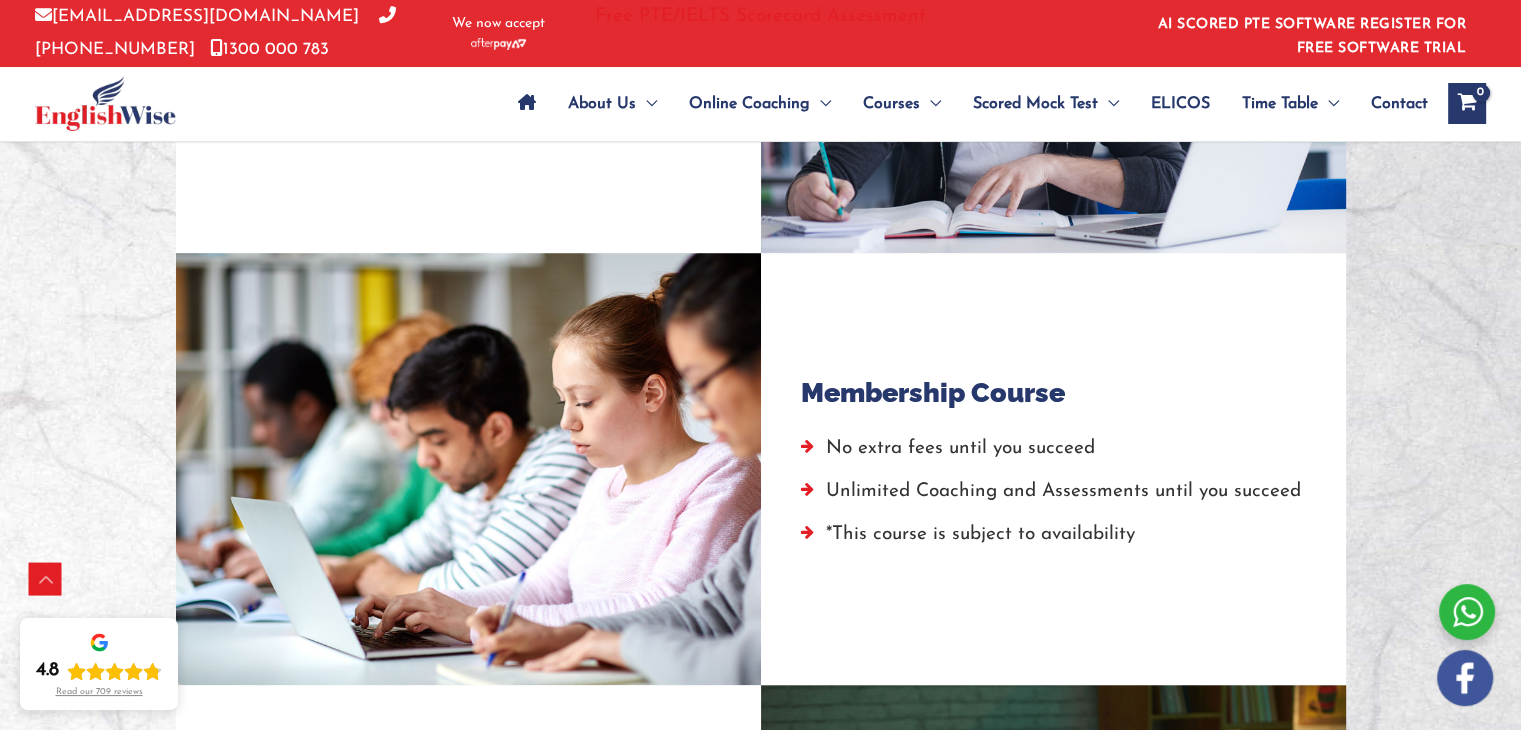 click on "No extra fees until you succeed" at bounding box center [1051, 453] 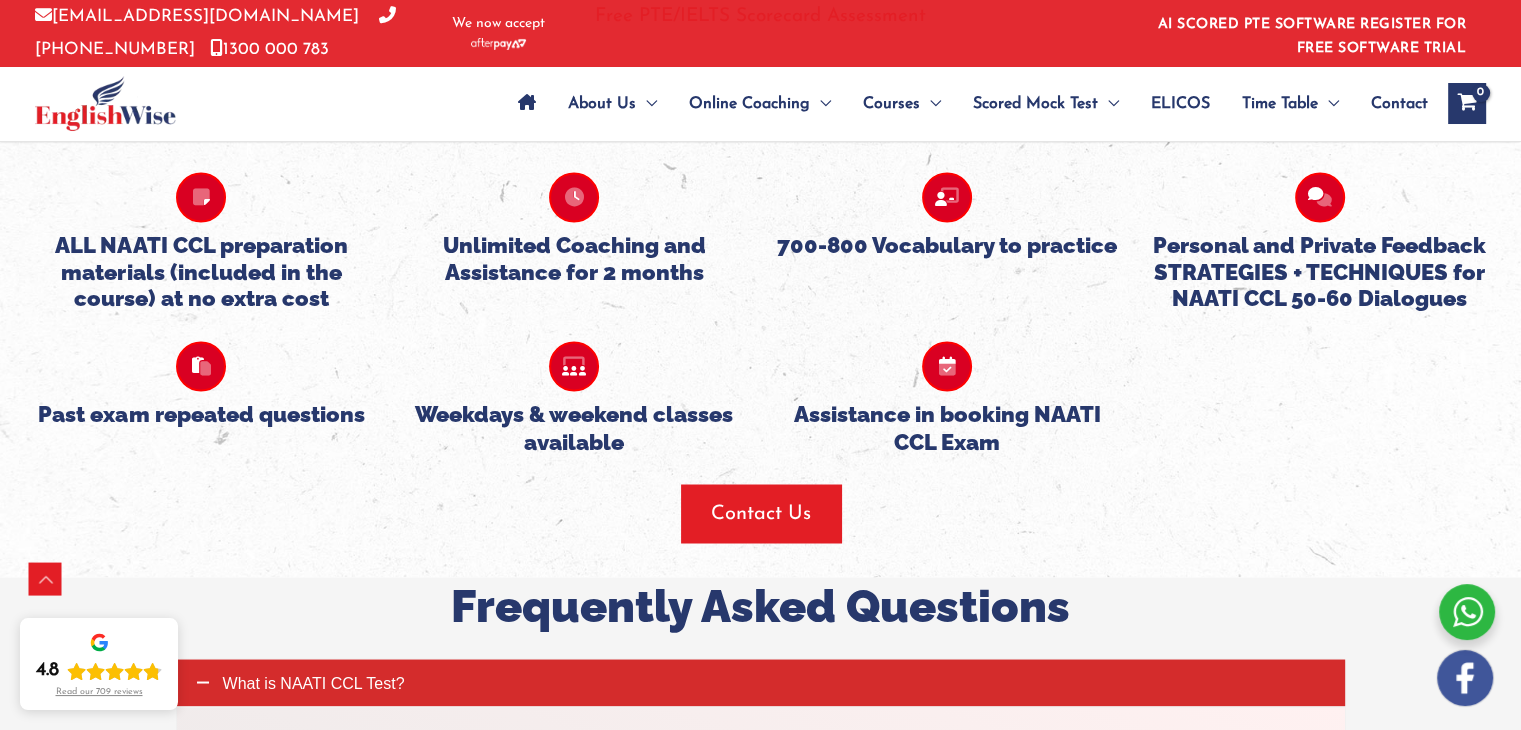 scroll, scrollTop: 3370, scrollLeft: 0, axis: vertical 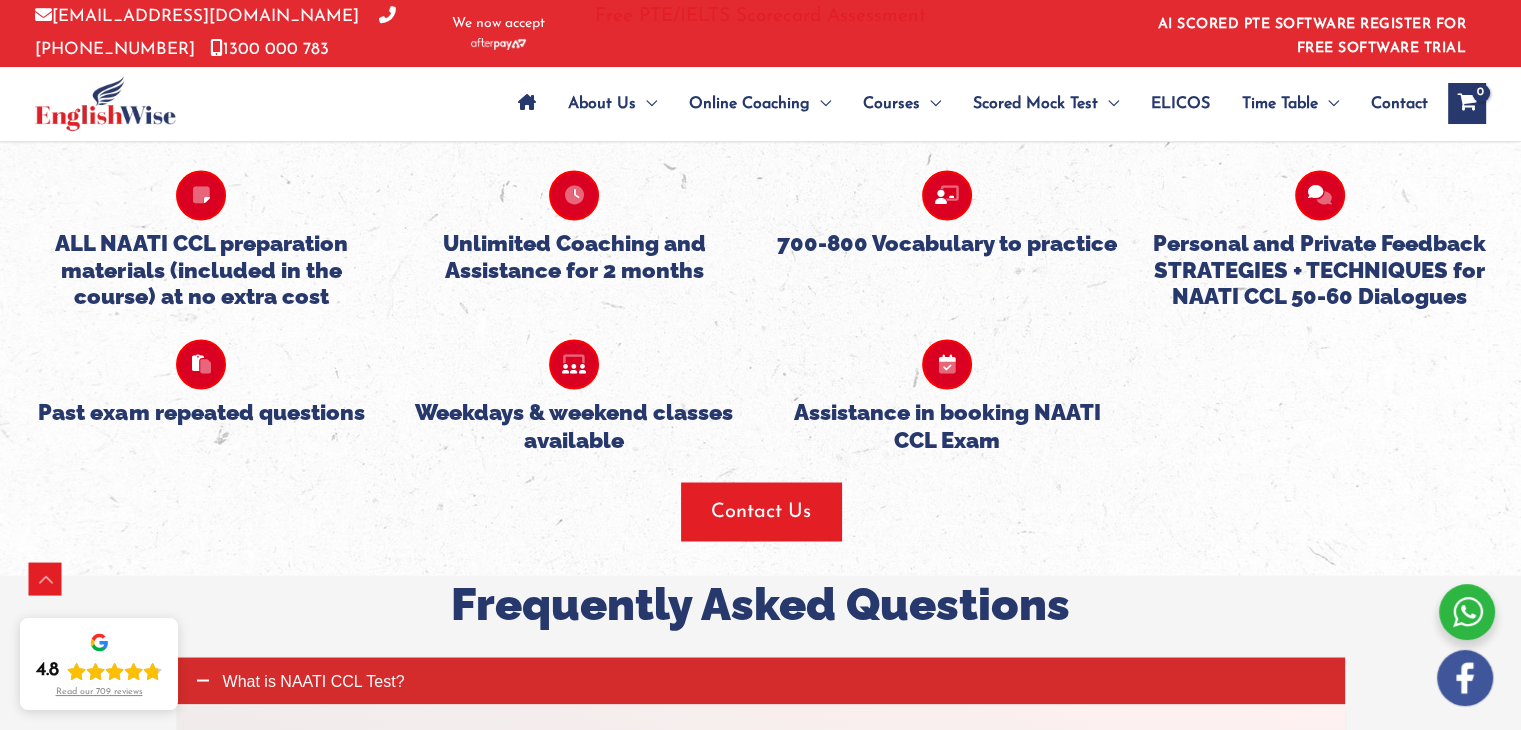 click at bounding box center [574, 195] 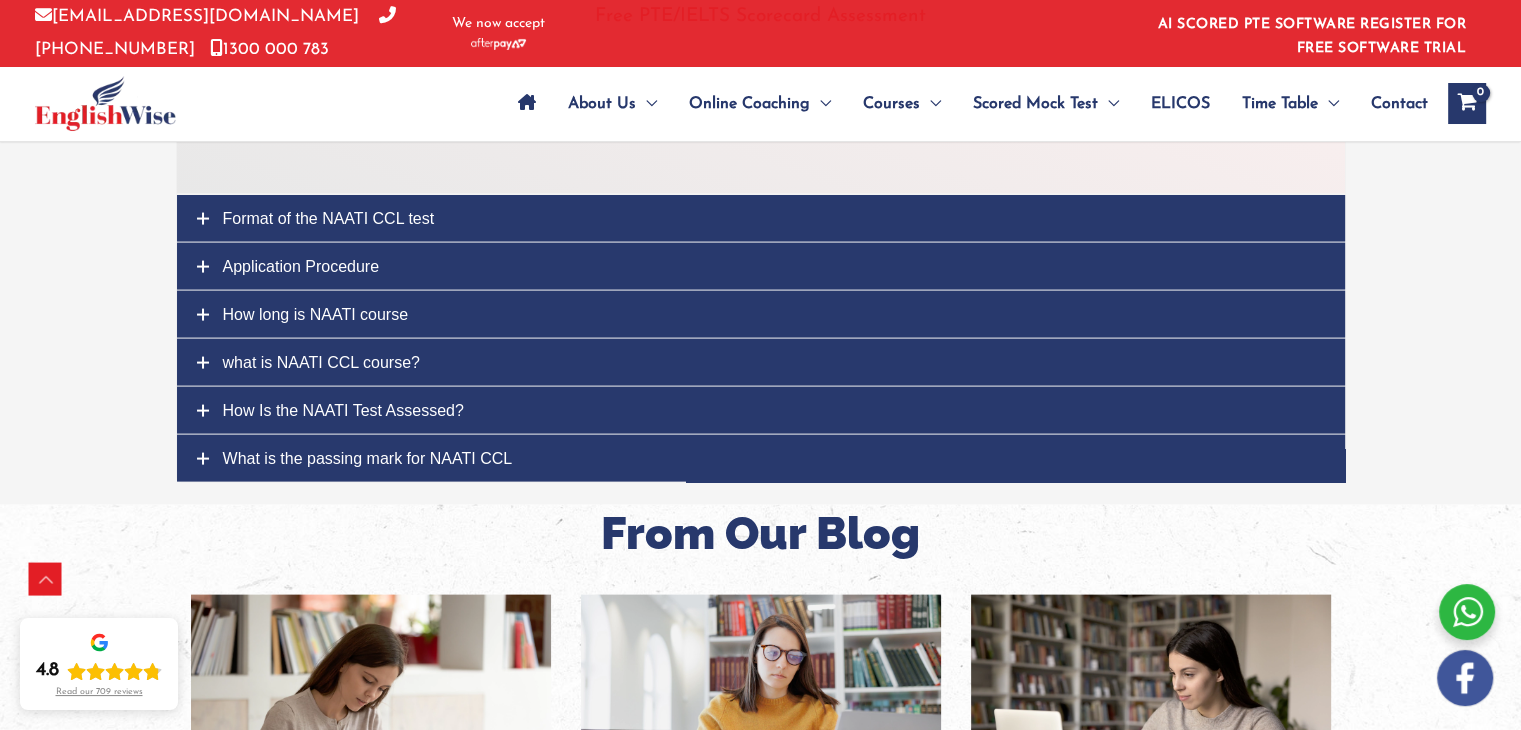 scroll, scrollTop: 4160, scrollLeft: 0, axis: vertical 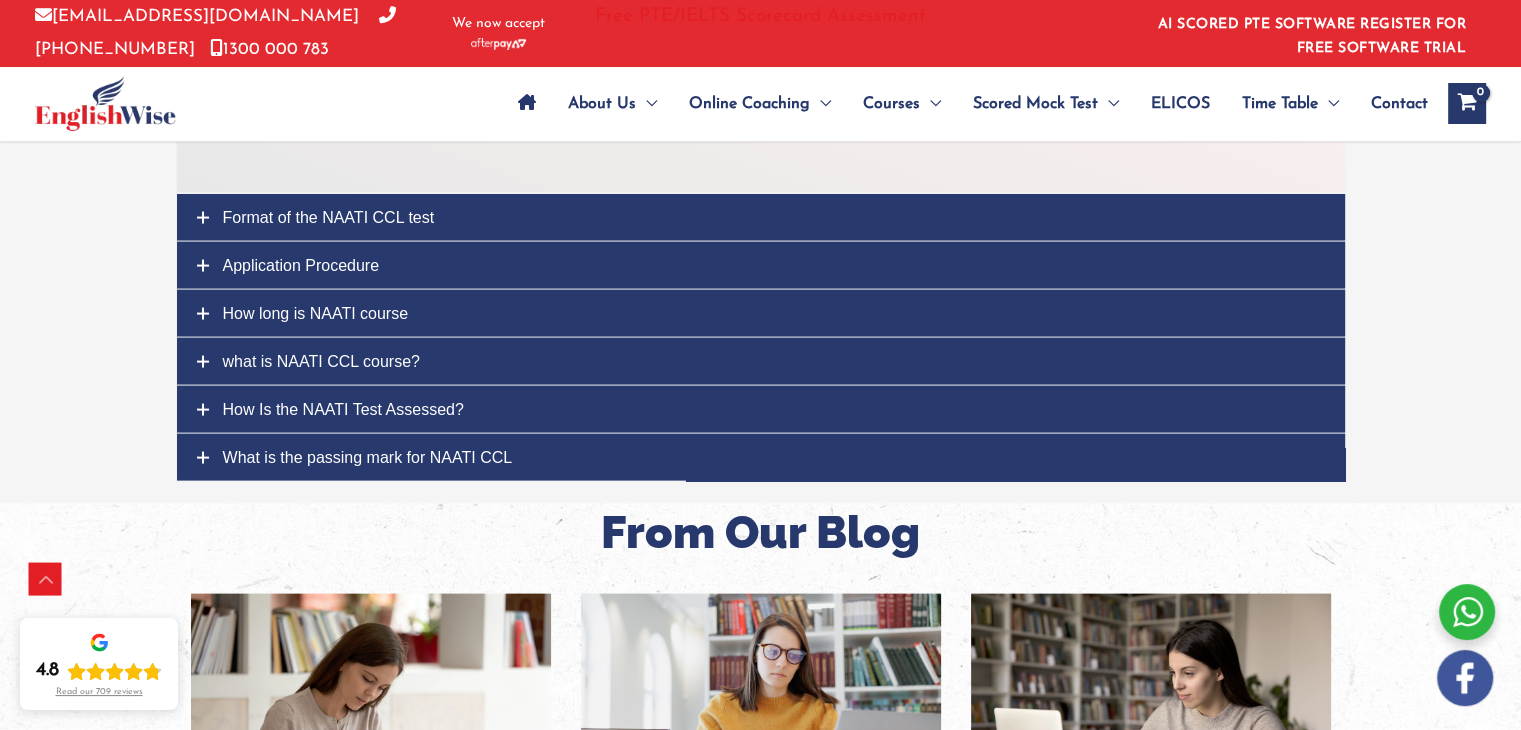 click at bounding box center [203, 314] 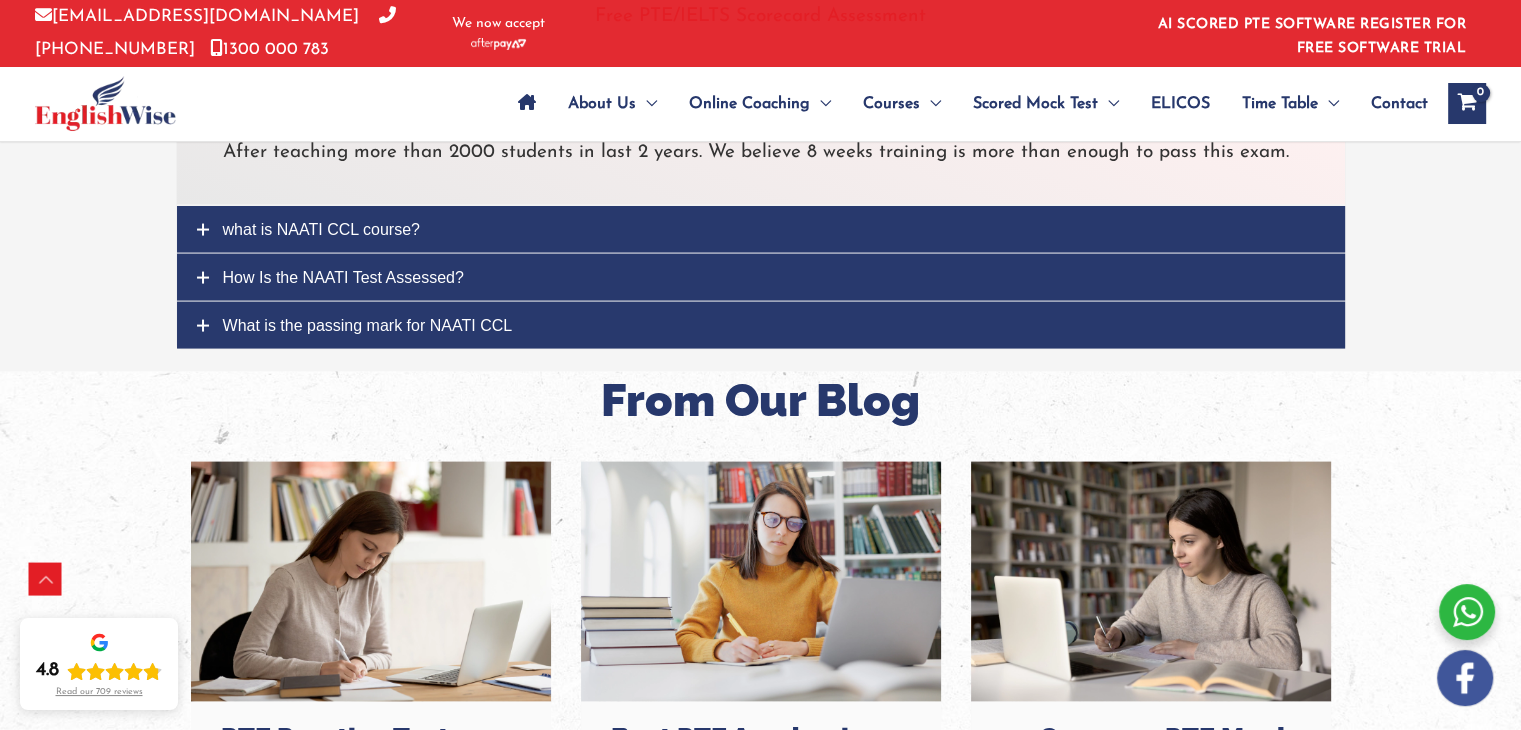 scroll, scrollTop: 4120, scrollLeft: 0, axis: vertical 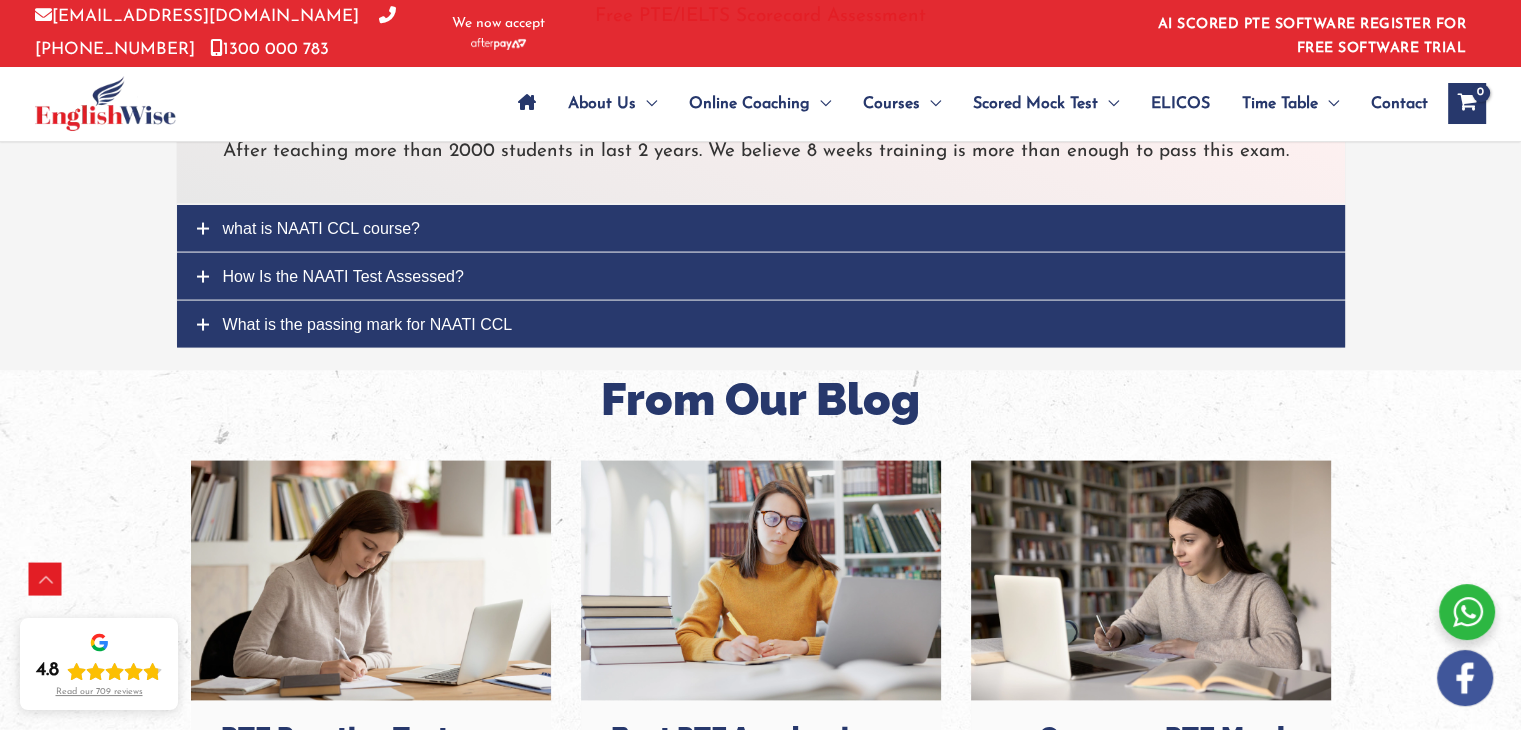 click at bounding box center [203, 325] 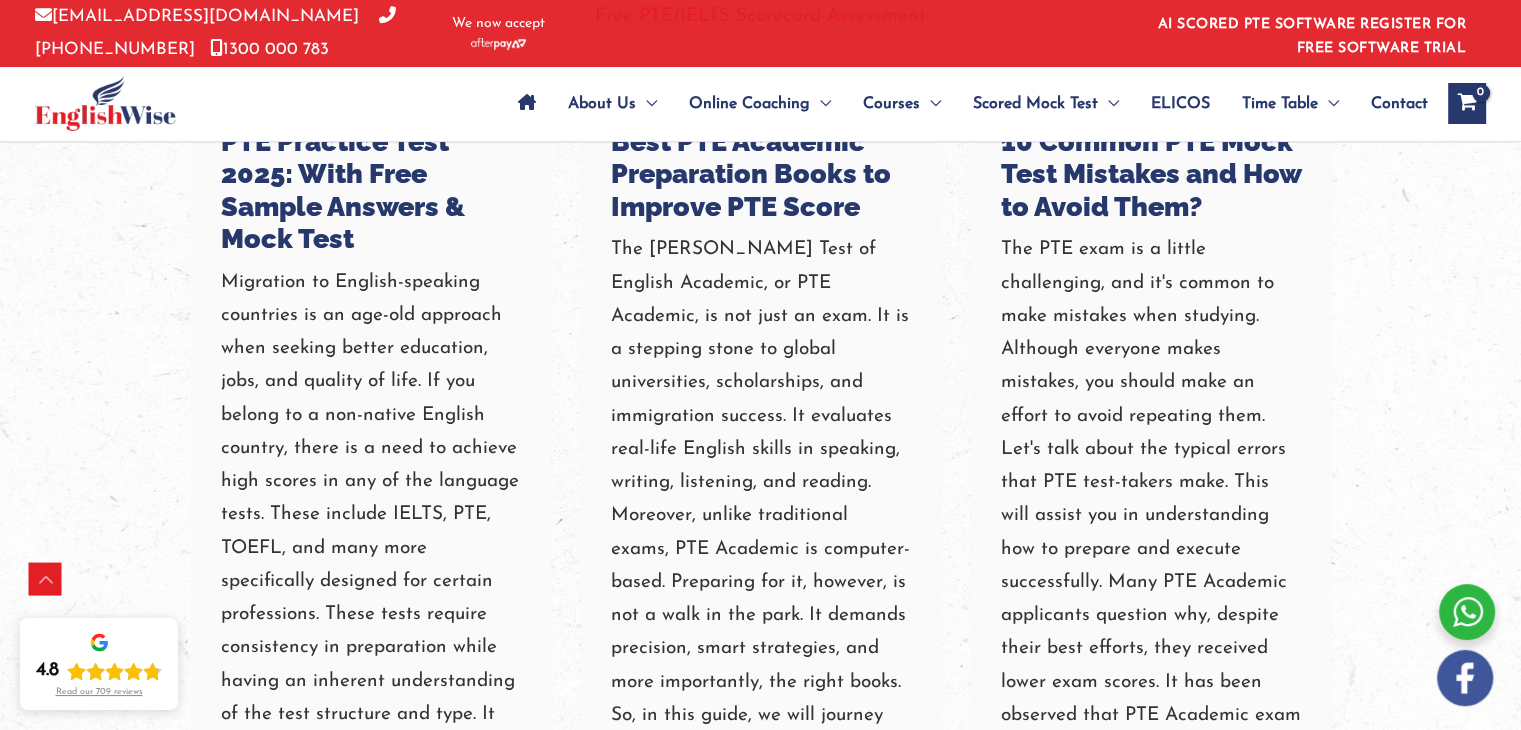 scroll, scrollTop: 5330, scrollLeft: 0, axis: vertical 